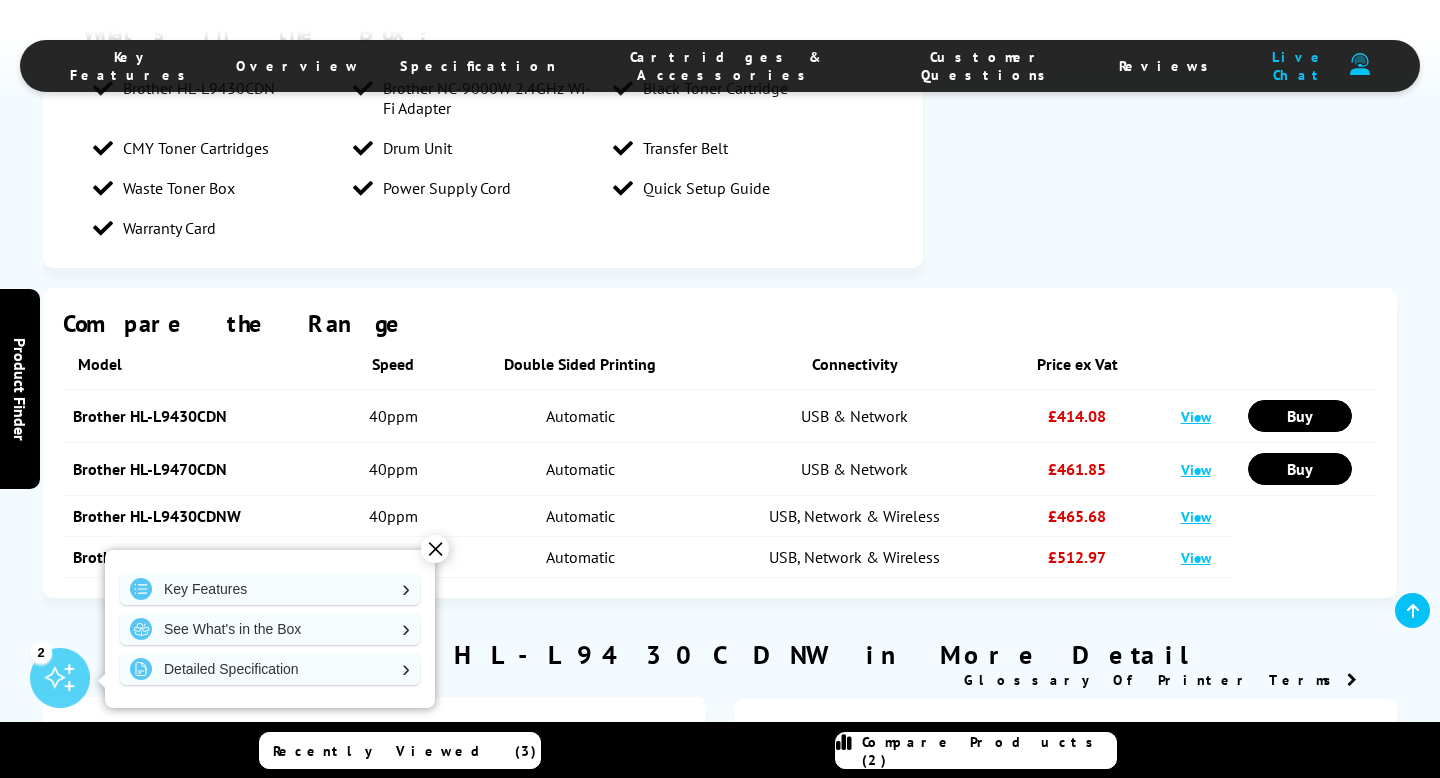 scroll, scrollTop: 0, scrollLeft: 0, axis: both 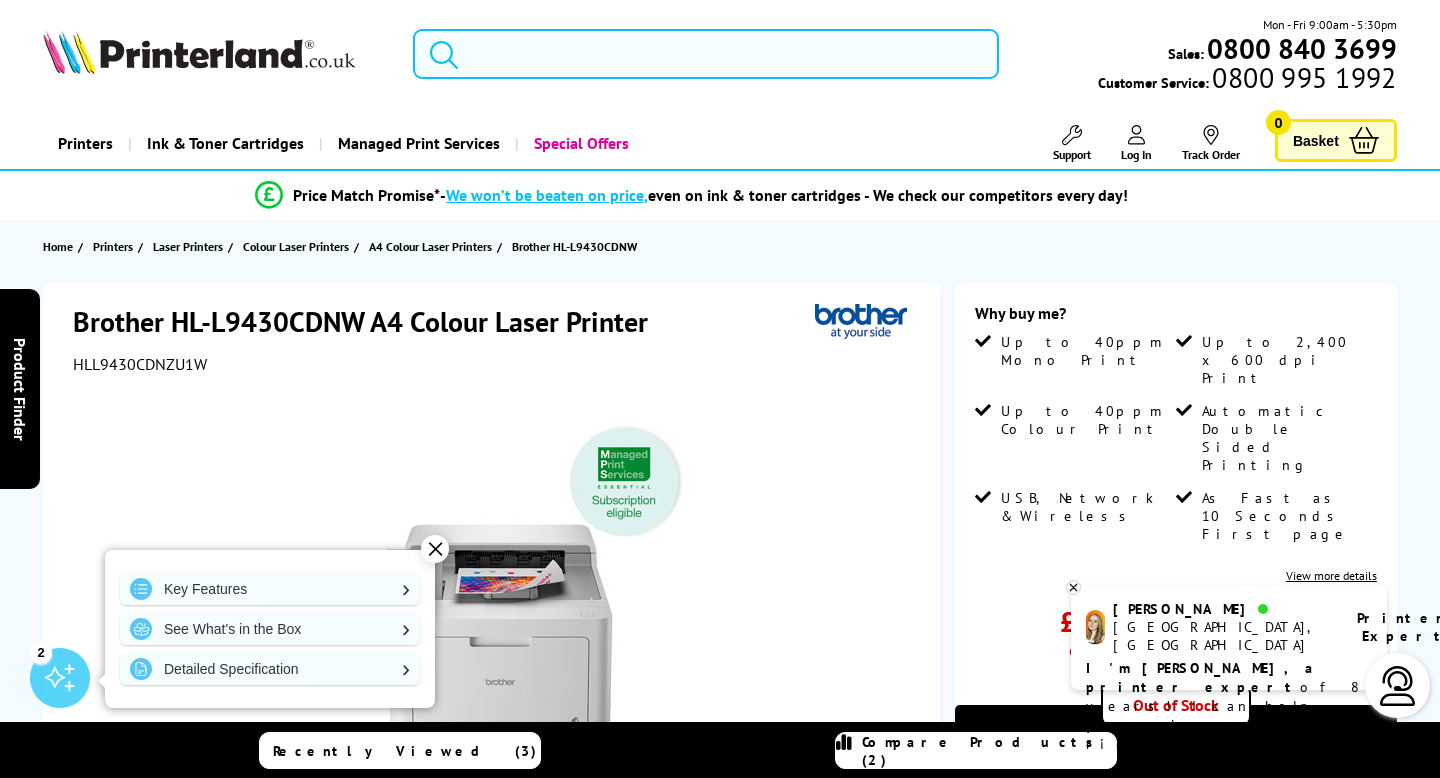 click at bounding box center [705, 54] 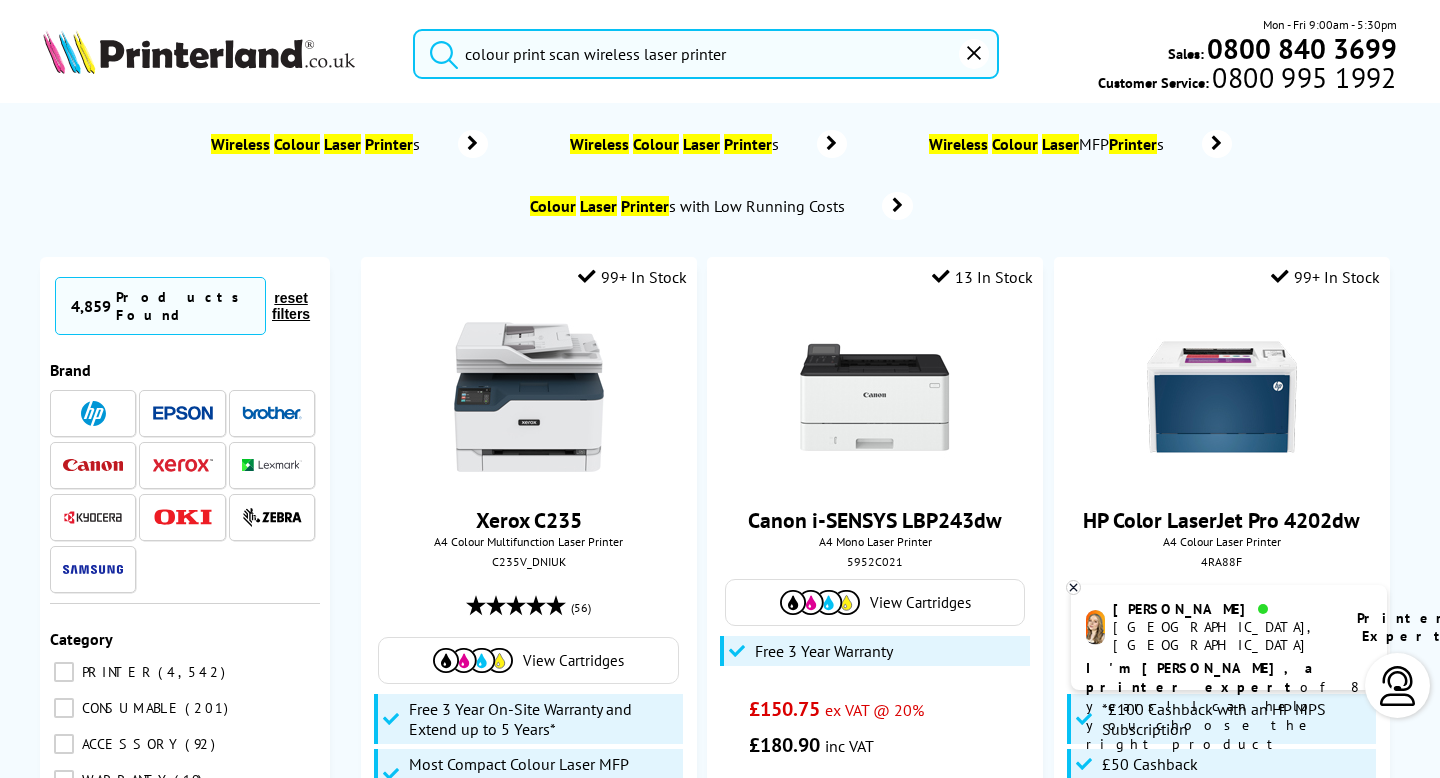 type on "colour print scan wireless laser printer" 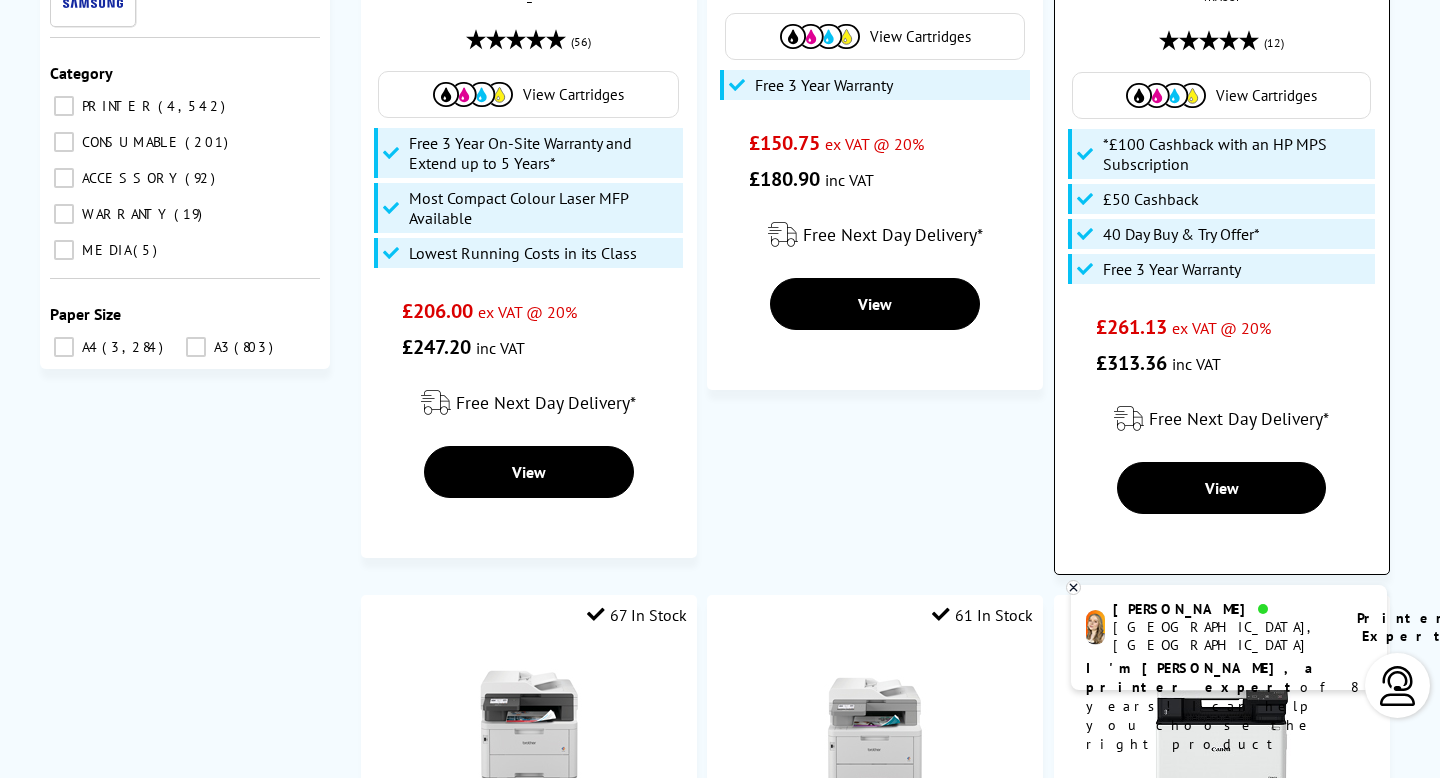 scroll, scrollTop: 603, scrollLeft: 0, axis: vertical 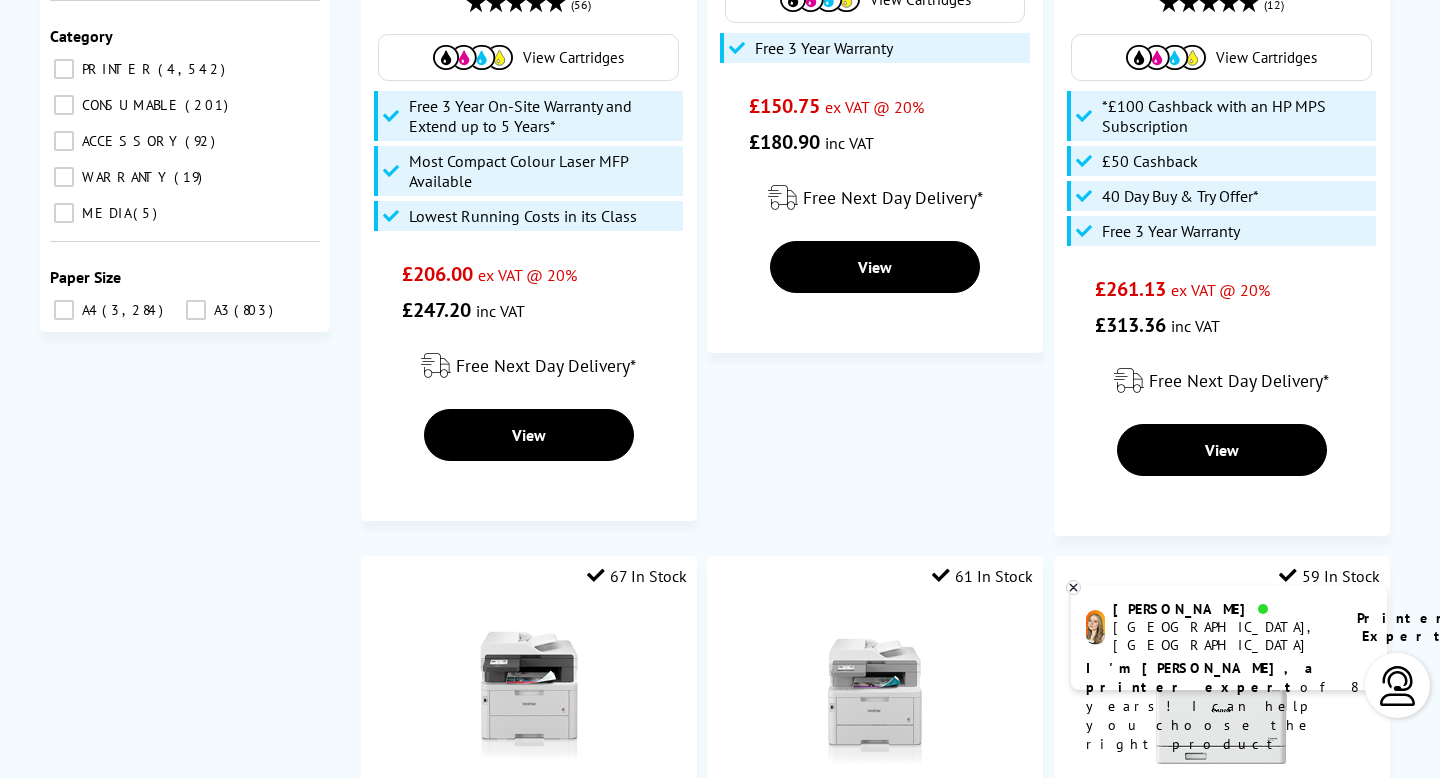 click on "Printer Expert" at bounding box center [1393, 627] 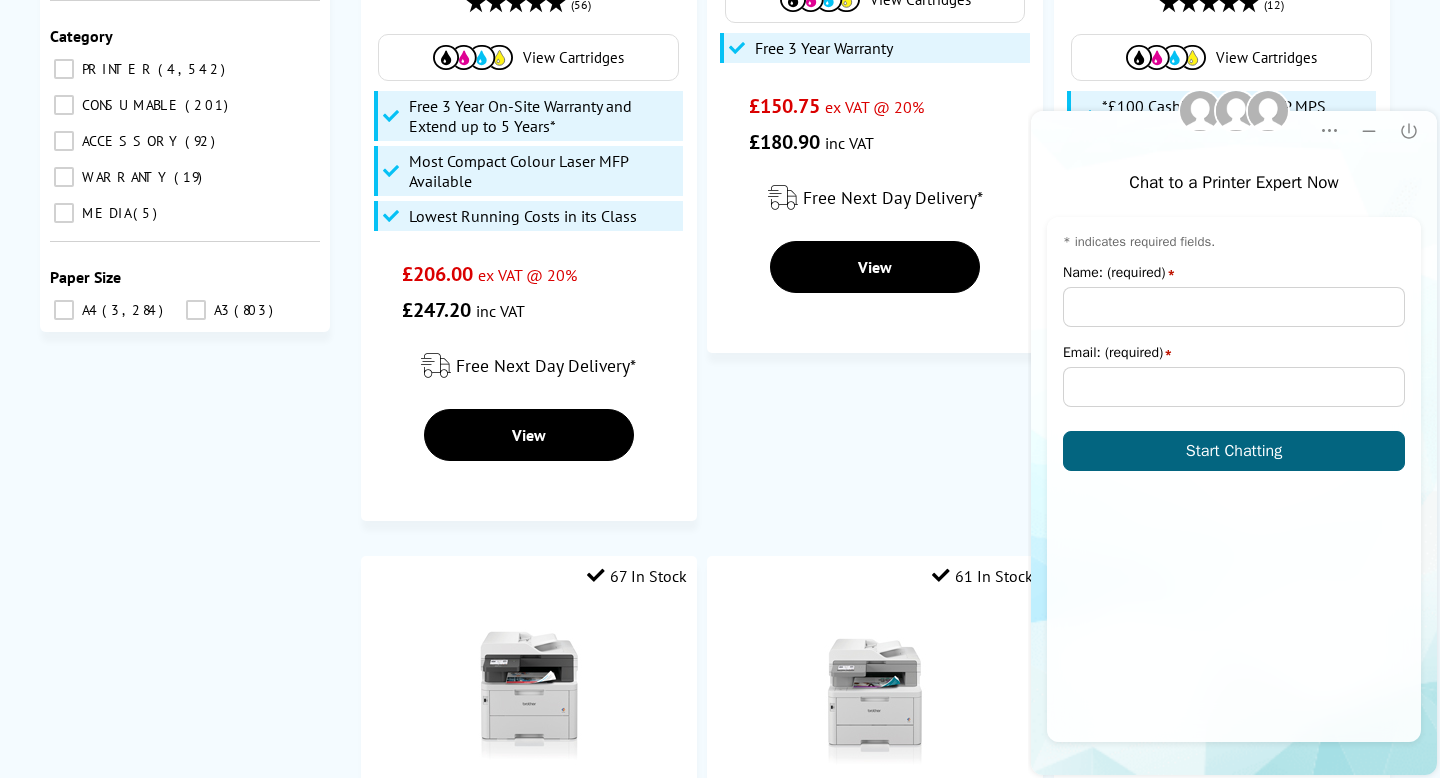 scroll, scrollTop: 0, scrollLeft: 0, axis: both 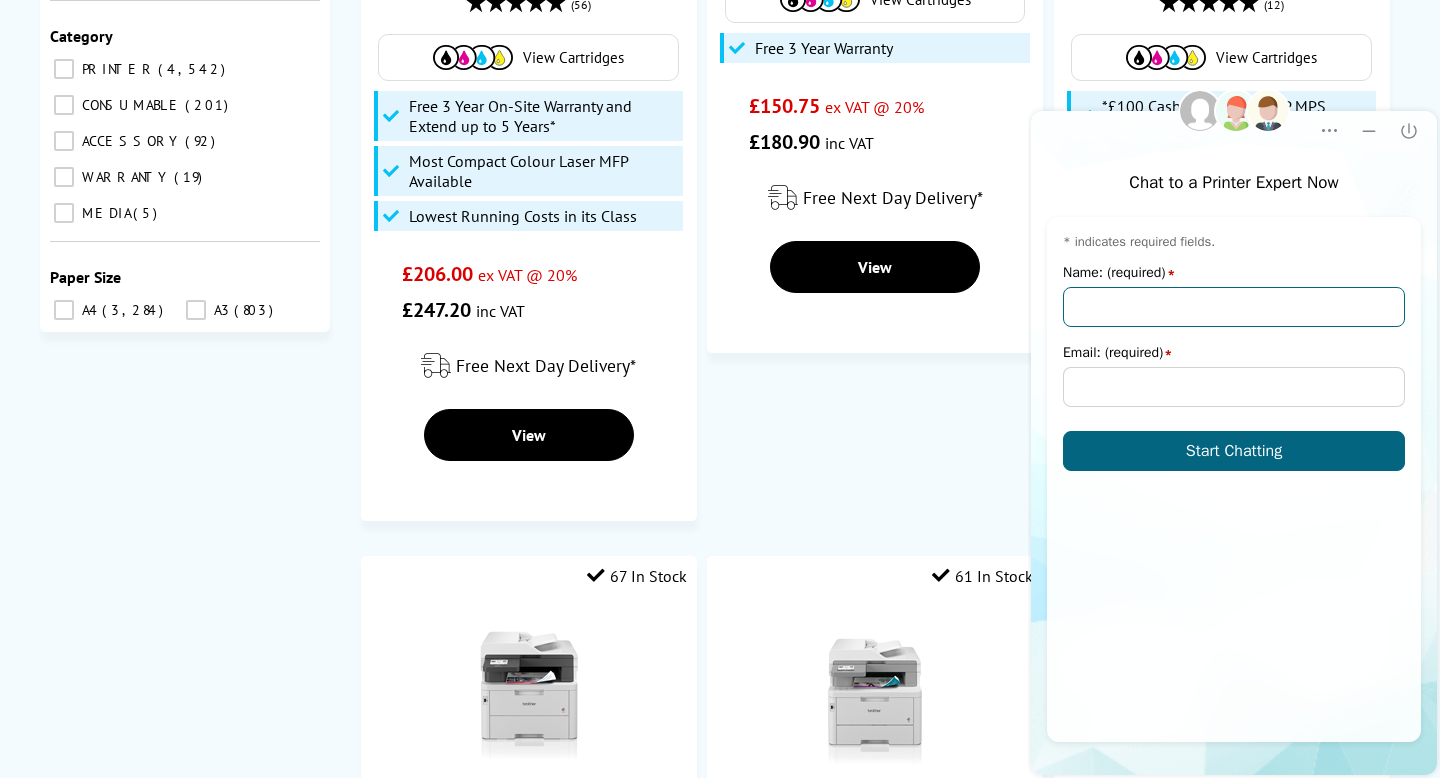 click on "Name: (required)" at bounding box center (1234, 307) 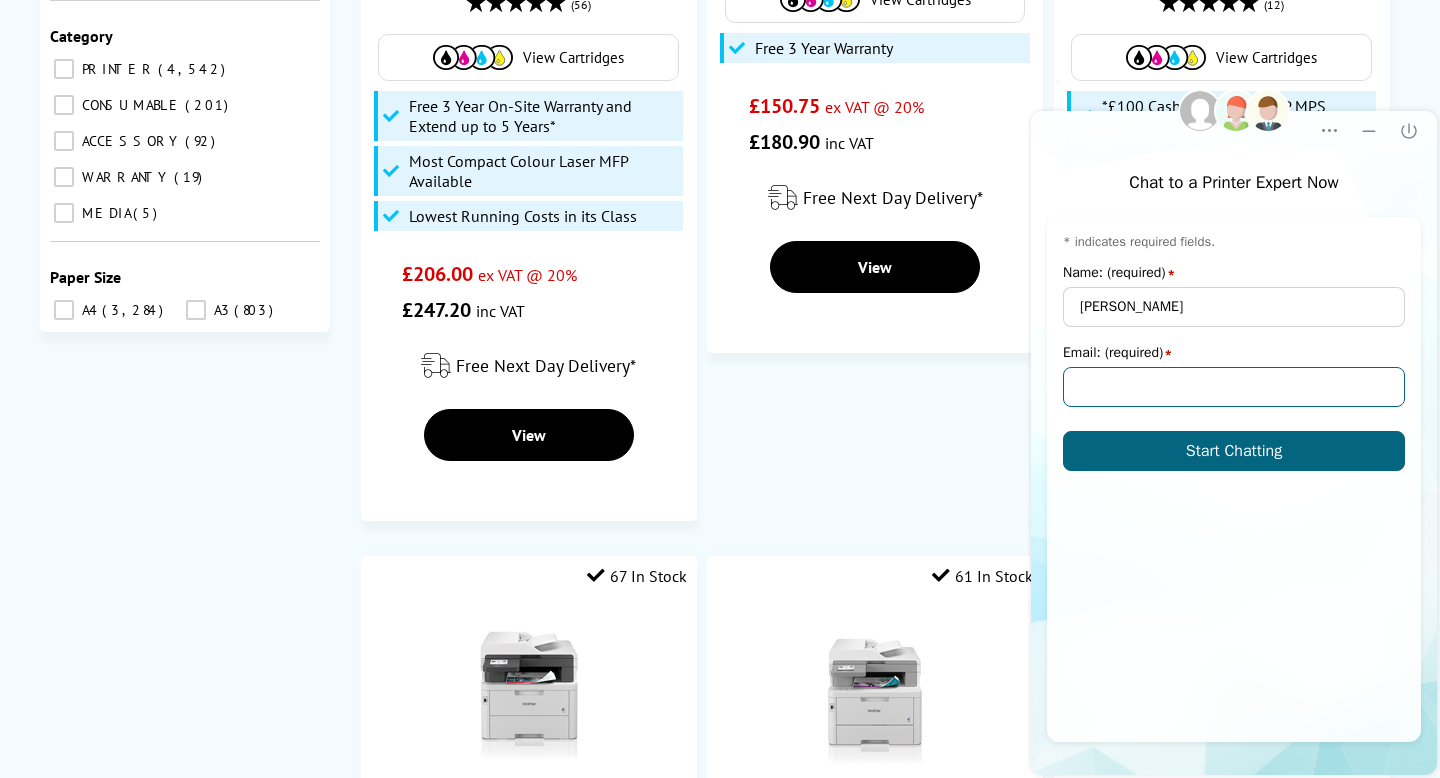 type on "[EMAIL_ADDRESS][DOMAIN_NAME]" 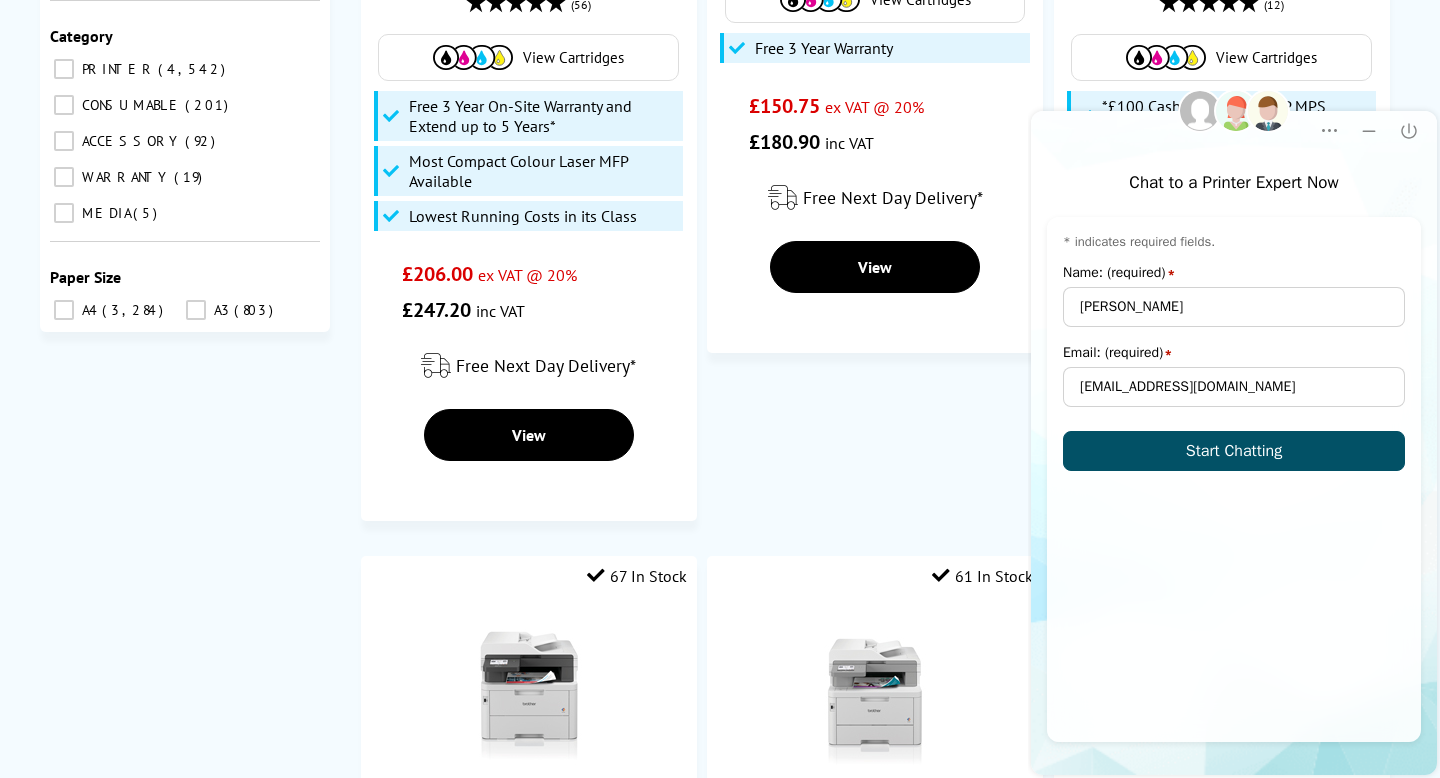 click on "Start Chatting" at bounding box center [1234, 451] 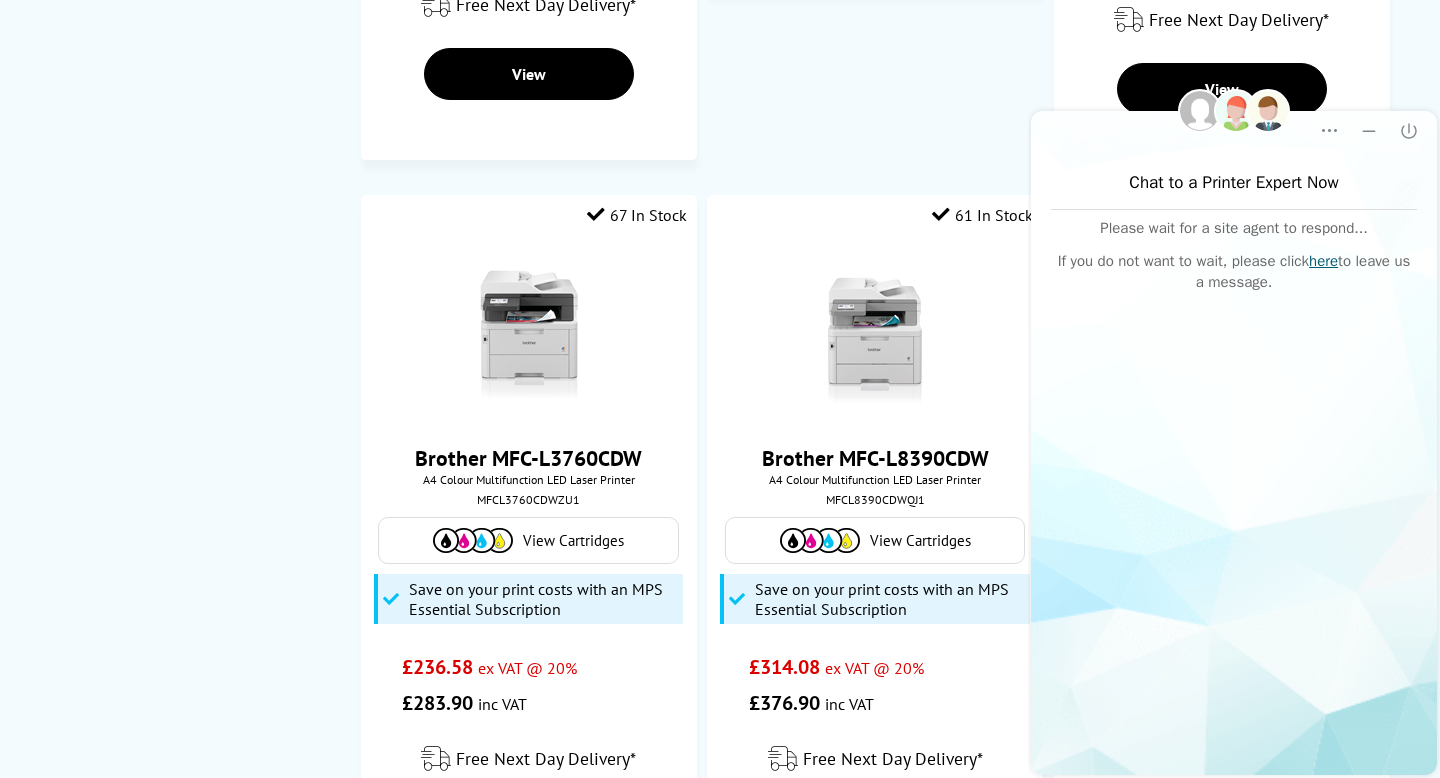scroll, scrollTop: 958, scrollLeft: 0, axis: vertical 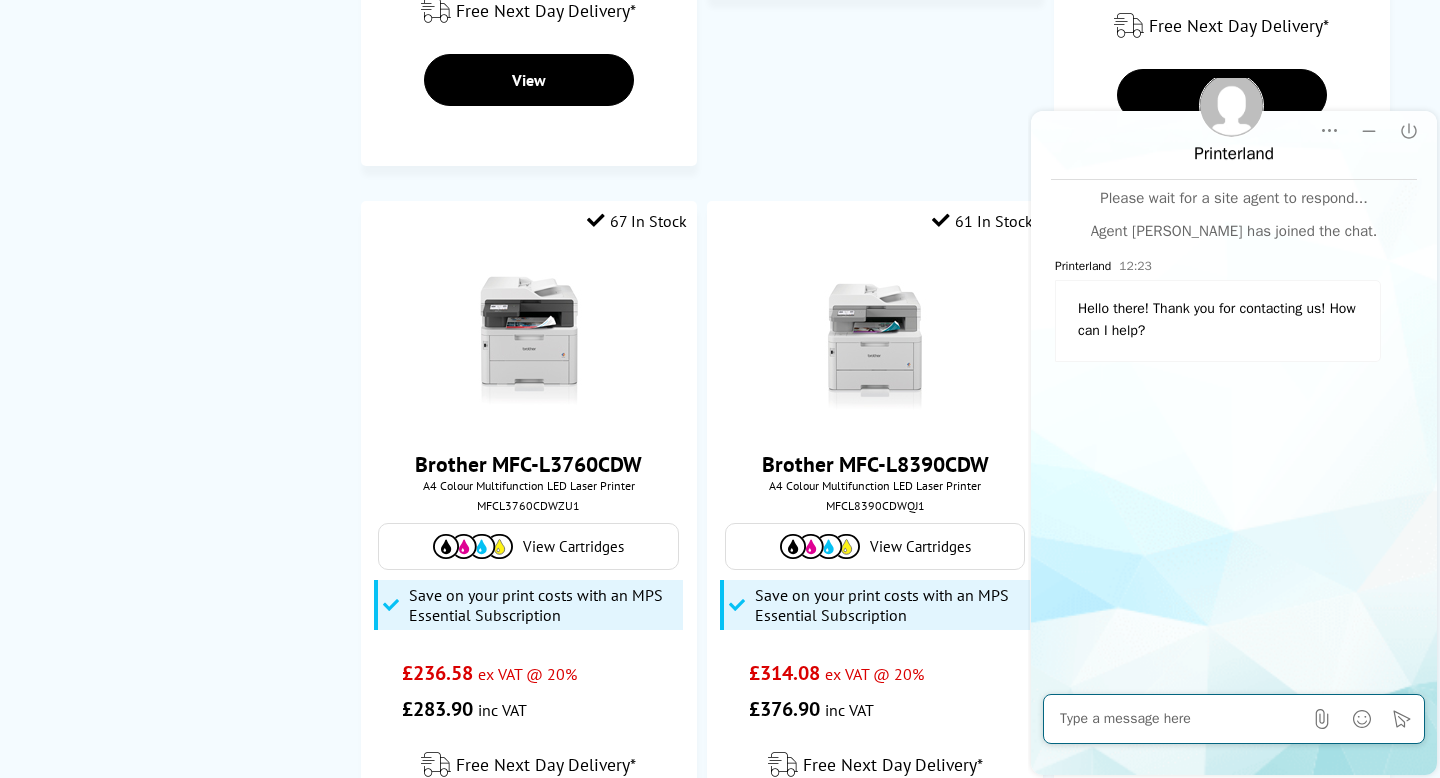 click at bounding box center (1181, 719) 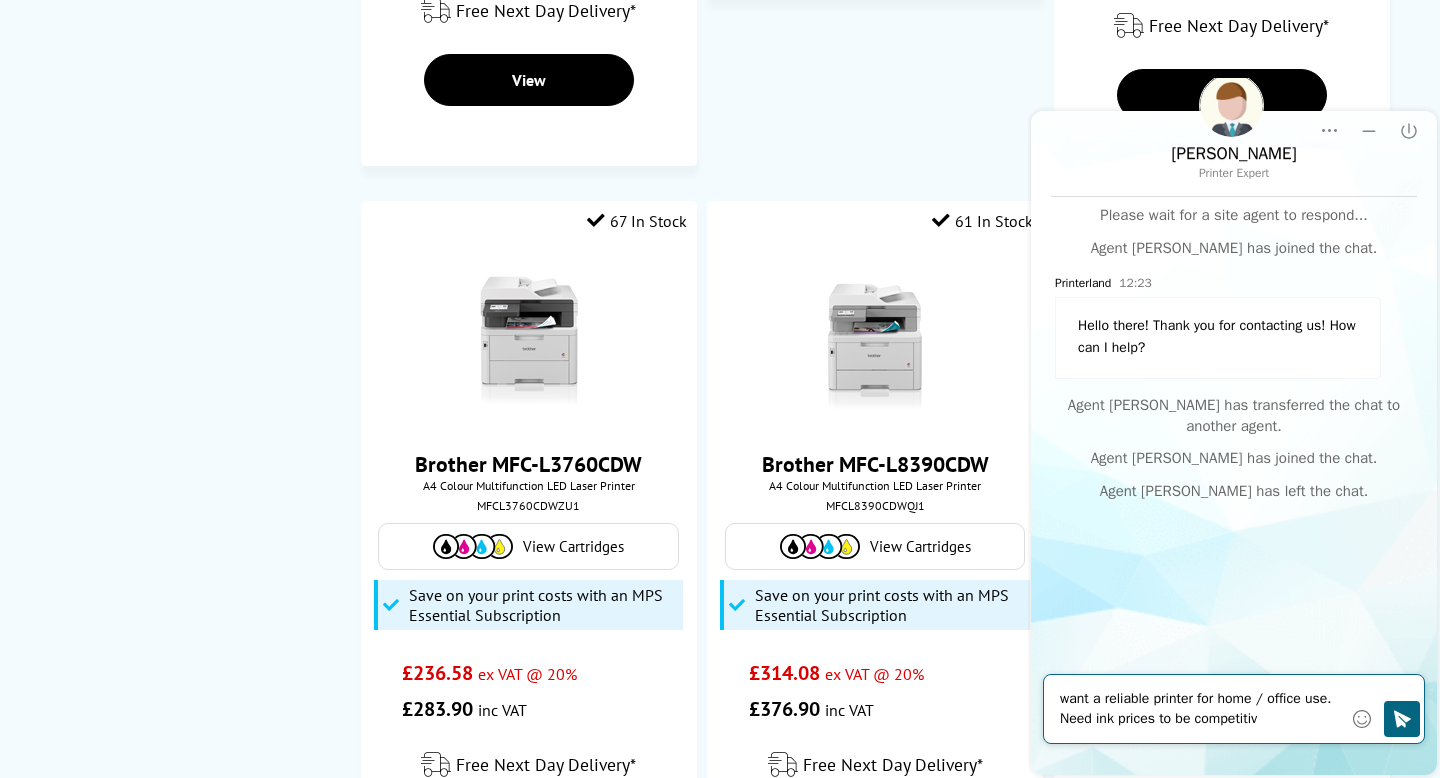 type on "want a reliable printer for home / office use. Need ink prices to be competitive" 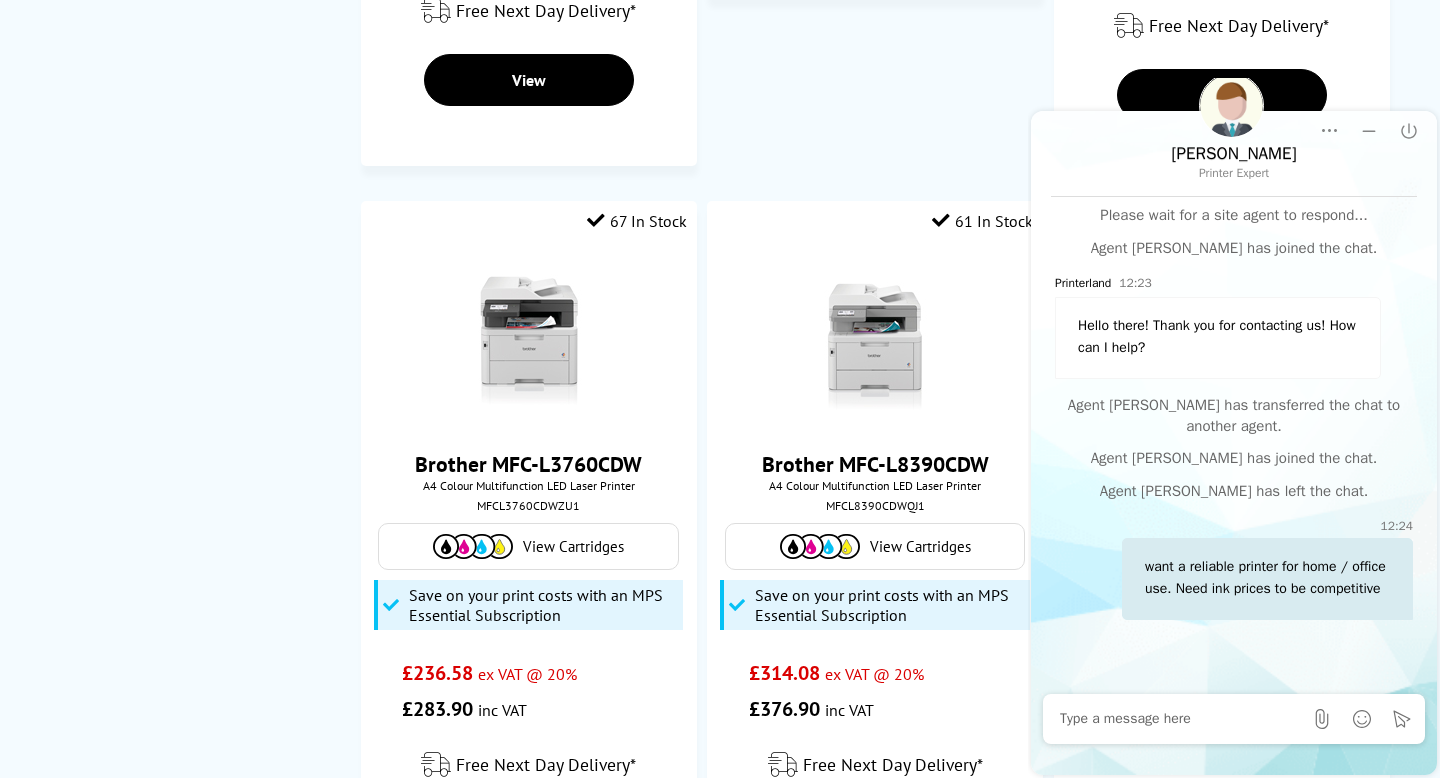 click at bounding box center (1181, 719) 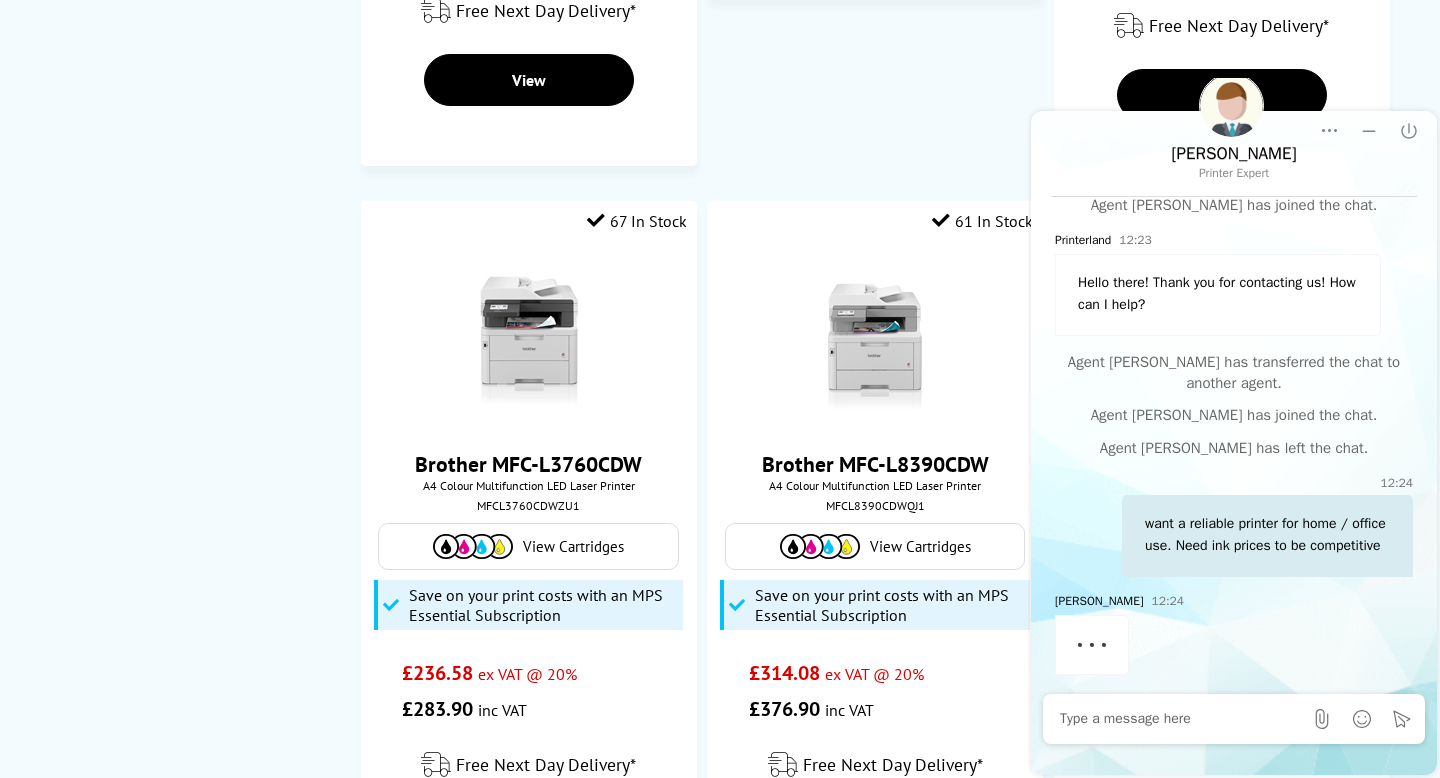 scroll, scrollTop: 66, scrollLeft: 0, axis: vertical 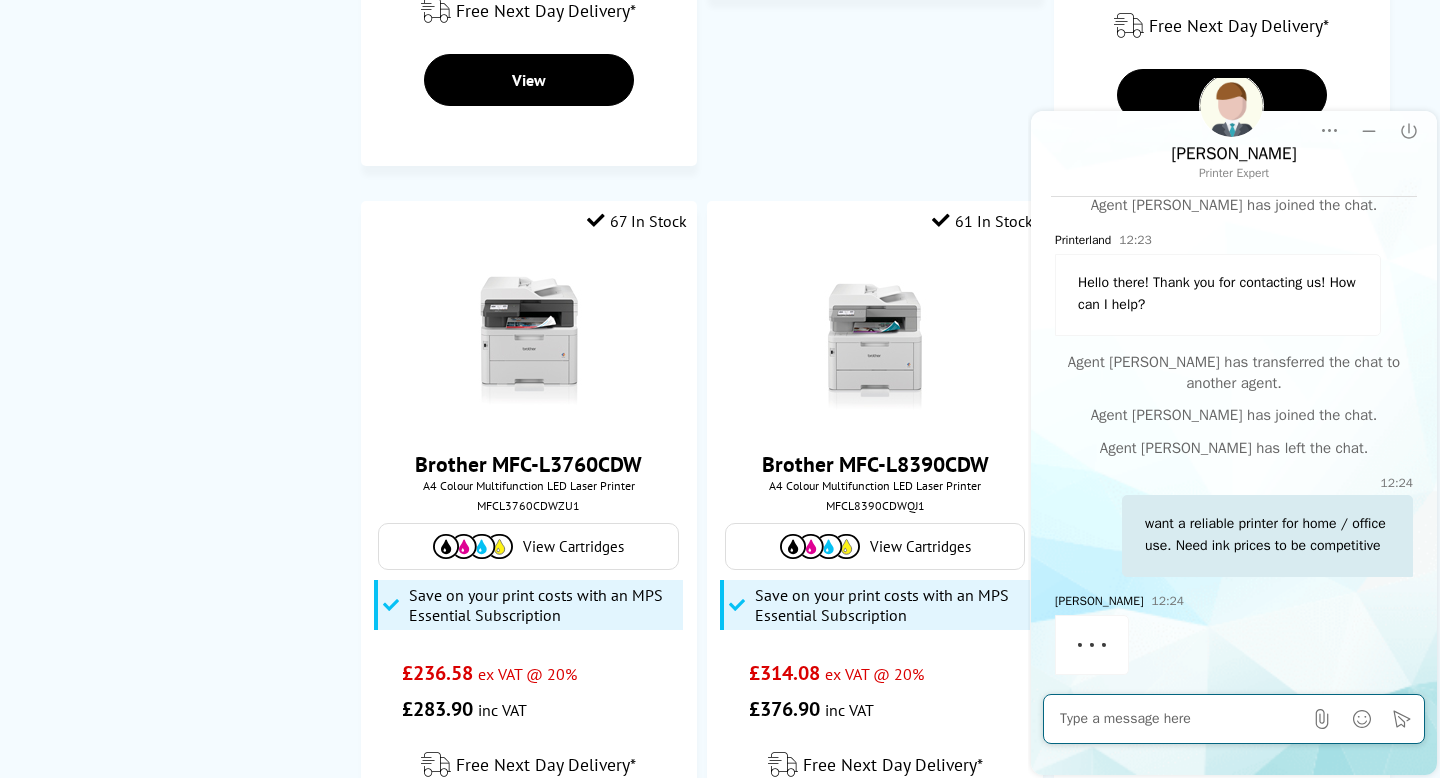 click at bounding box center [1181, 719] 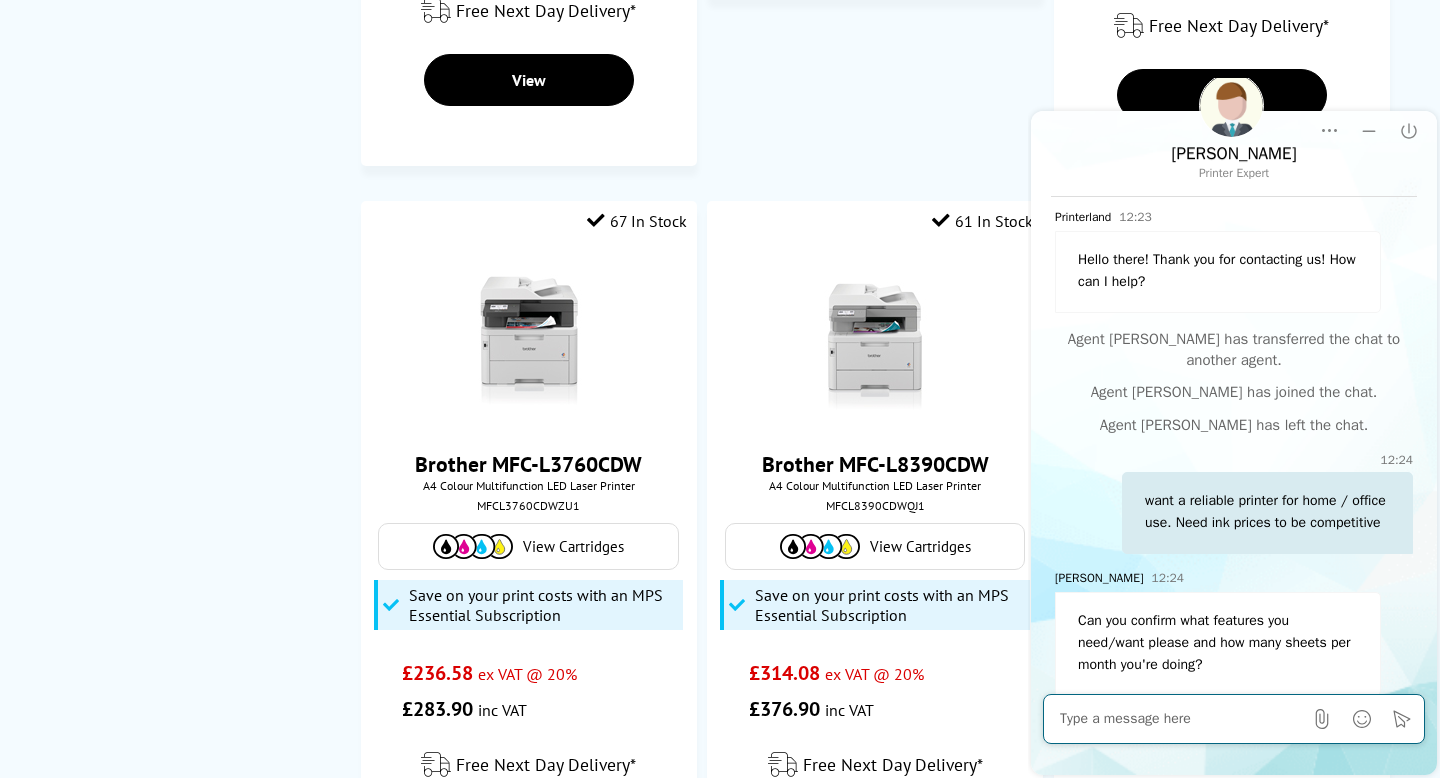 scroll, scrollTop: 110, scrollLeft: 0, axis: vertical 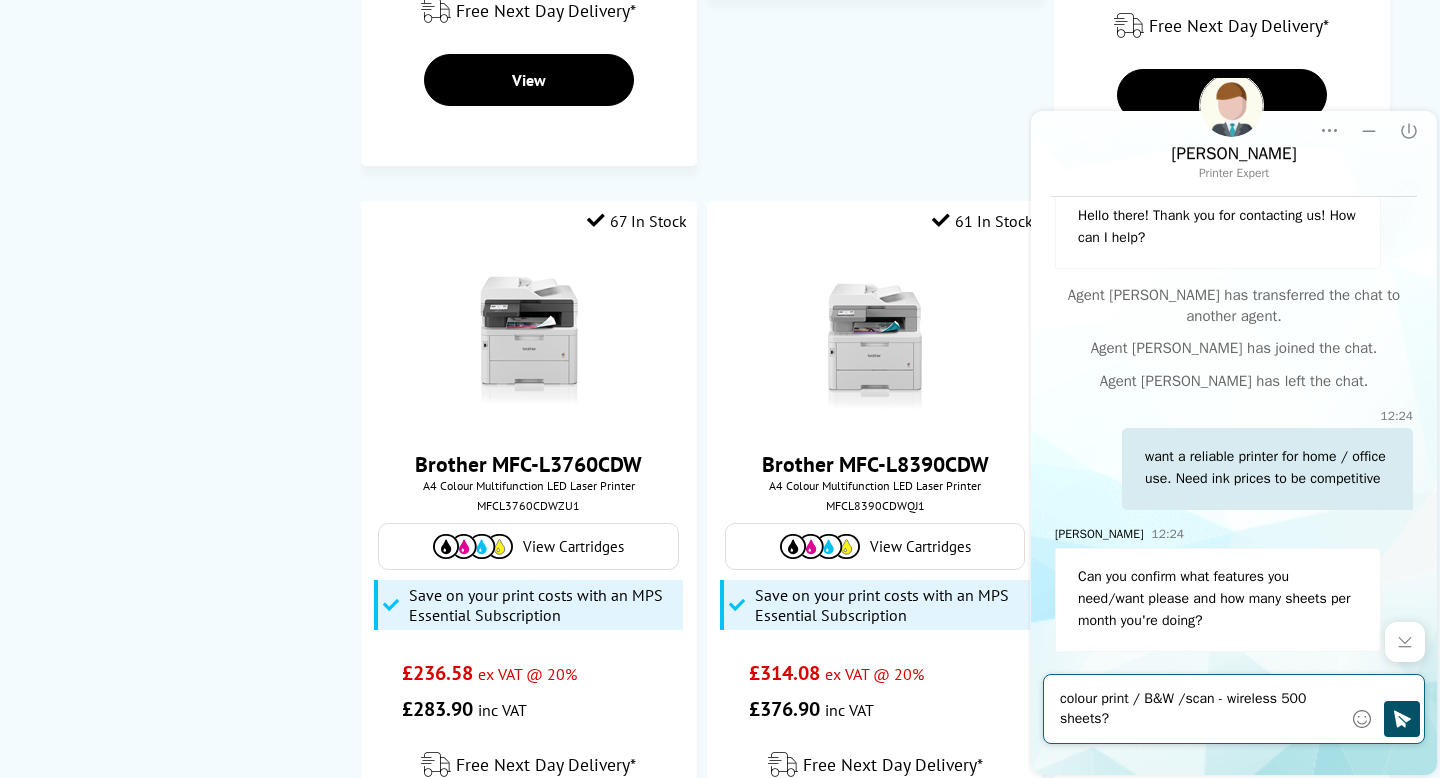 type on "colour print / B&W /scan - wireless 500 sheets?" 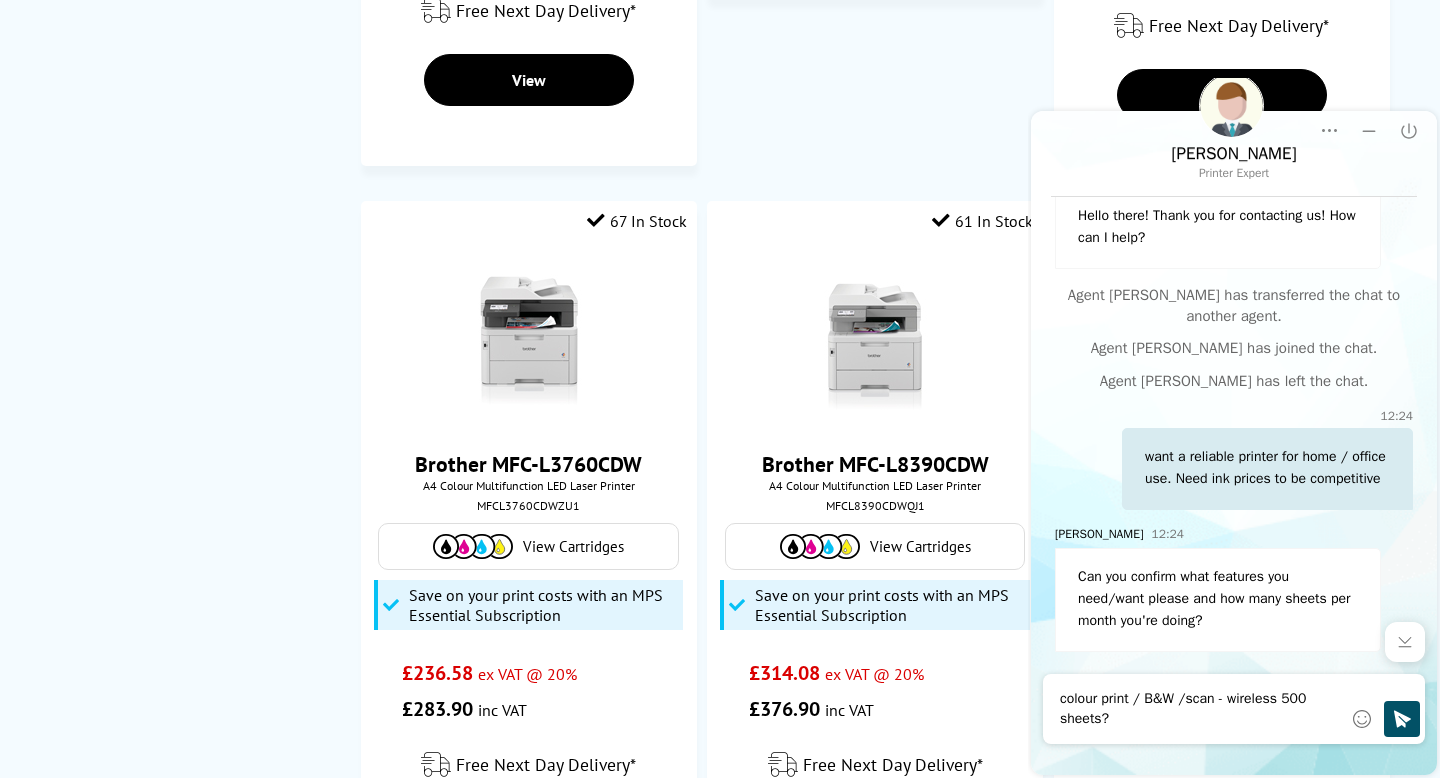 click 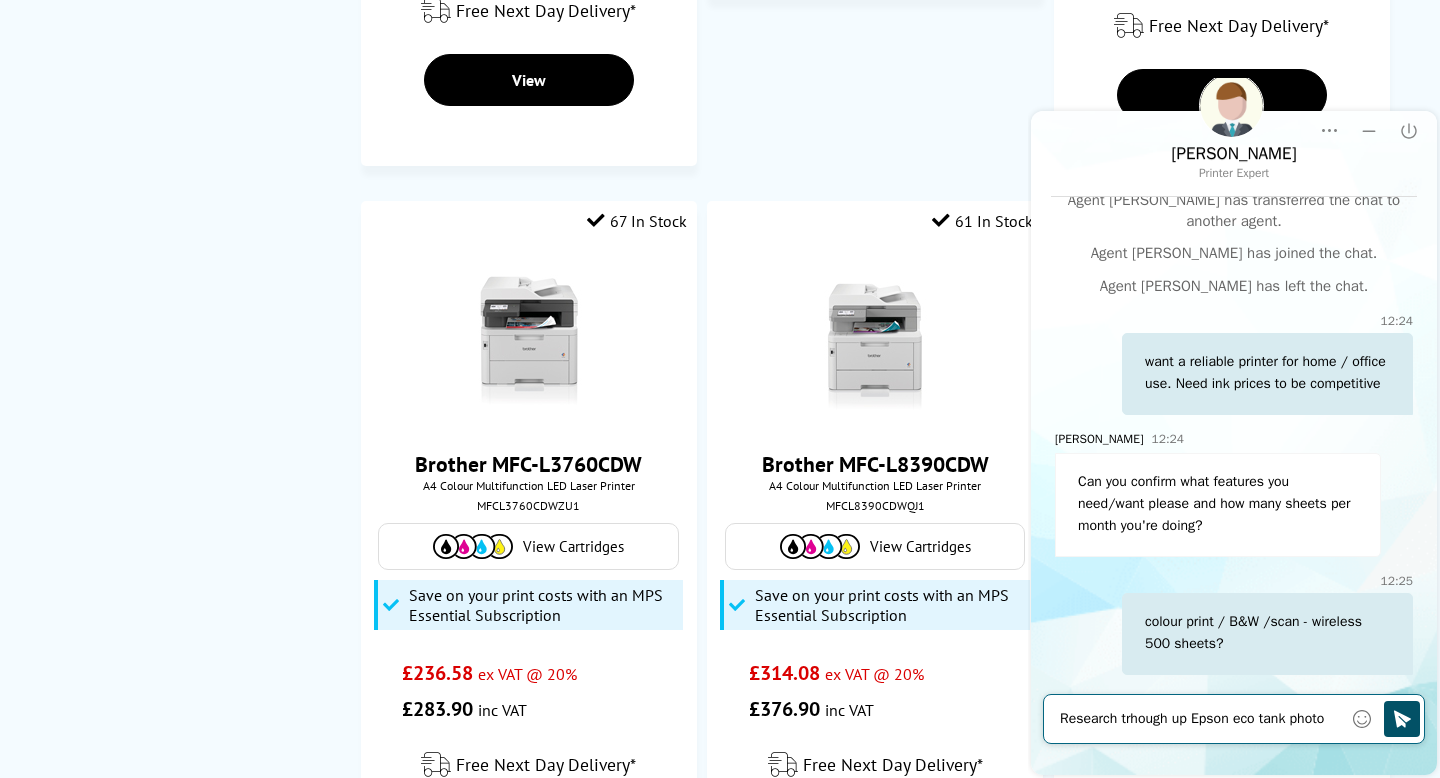scroll, scrollTop: 239, scrollLeft: 0, axis: vertical 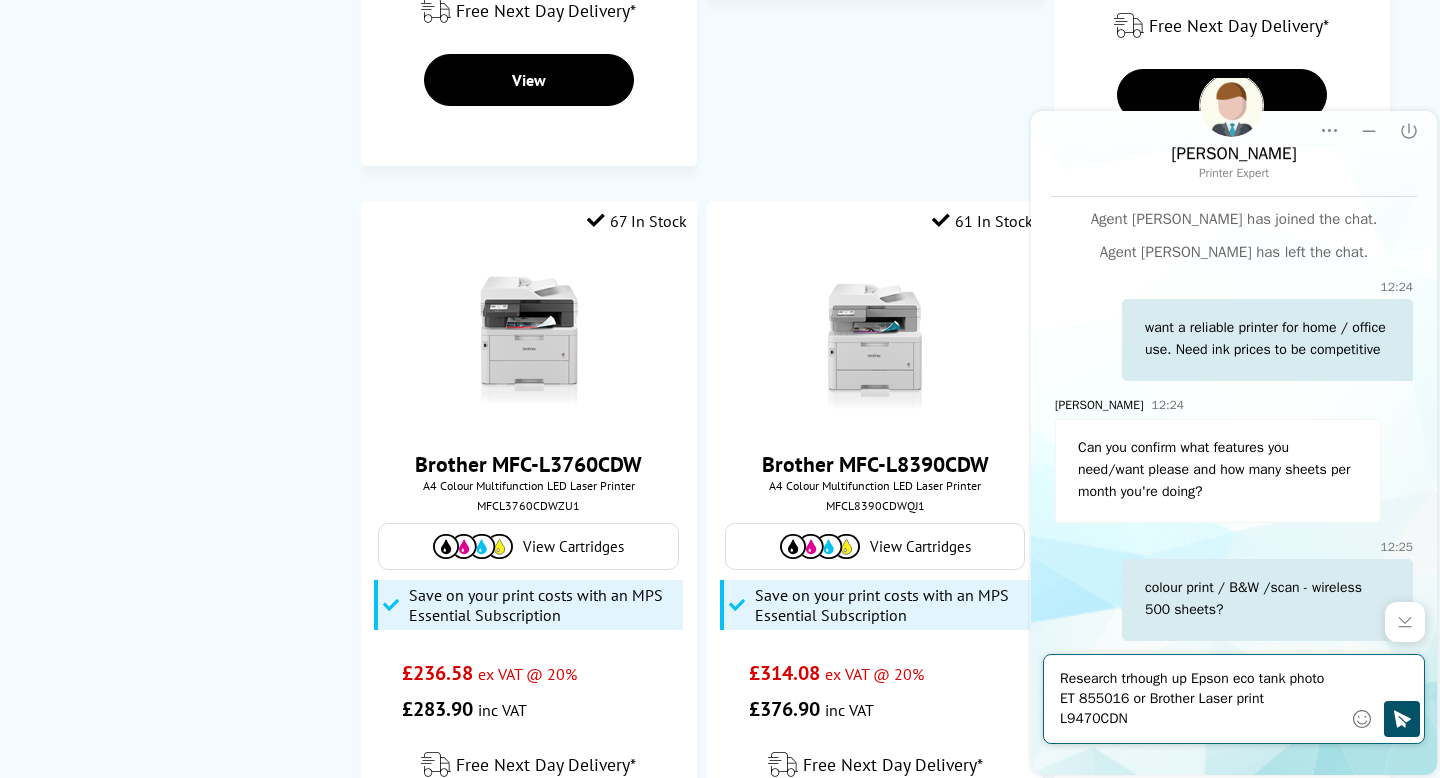 type on "Research trhough up Epson eco tank photo ET 855016 or Brother Laser print L9470CDN ?" 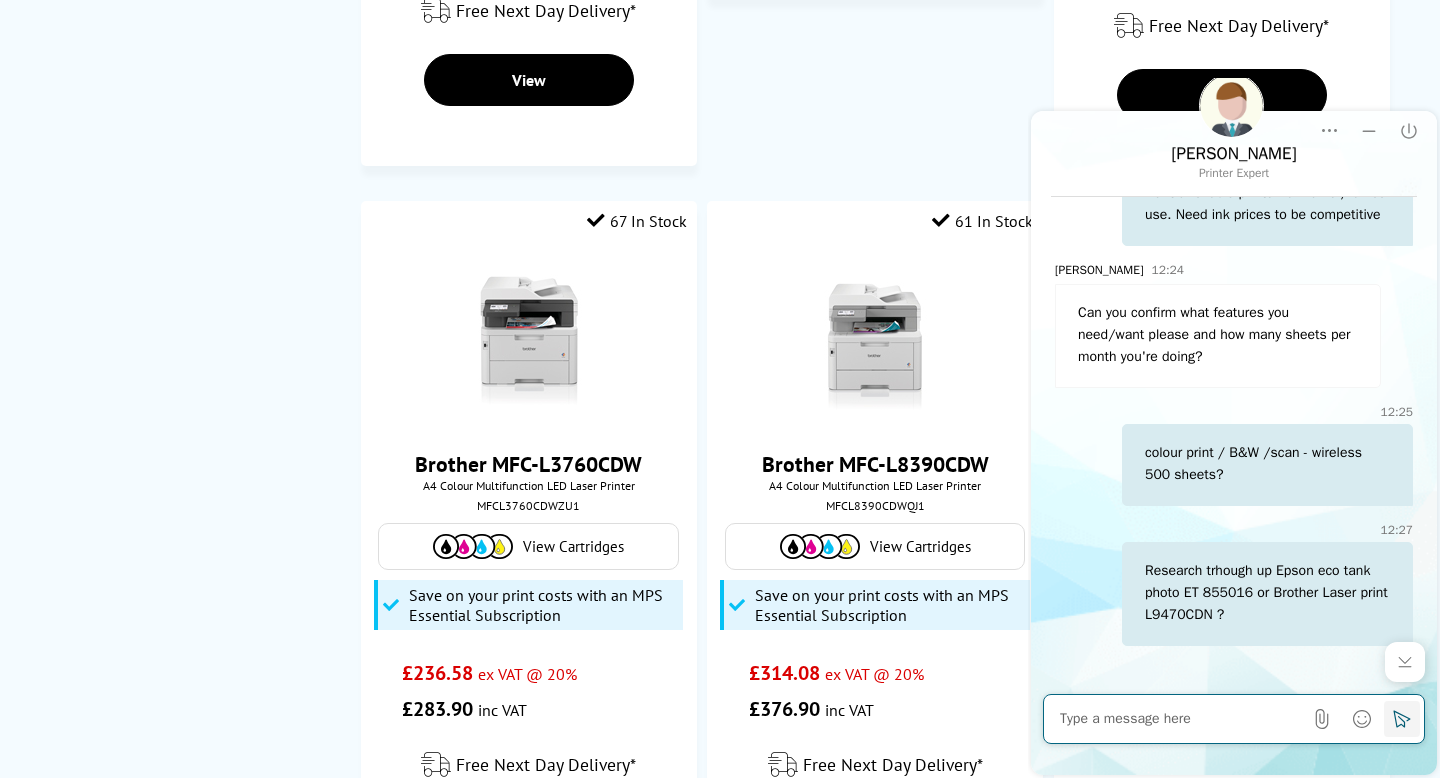 scroll, scrollTop: 367, scrollLeft: 0, axis: vertical 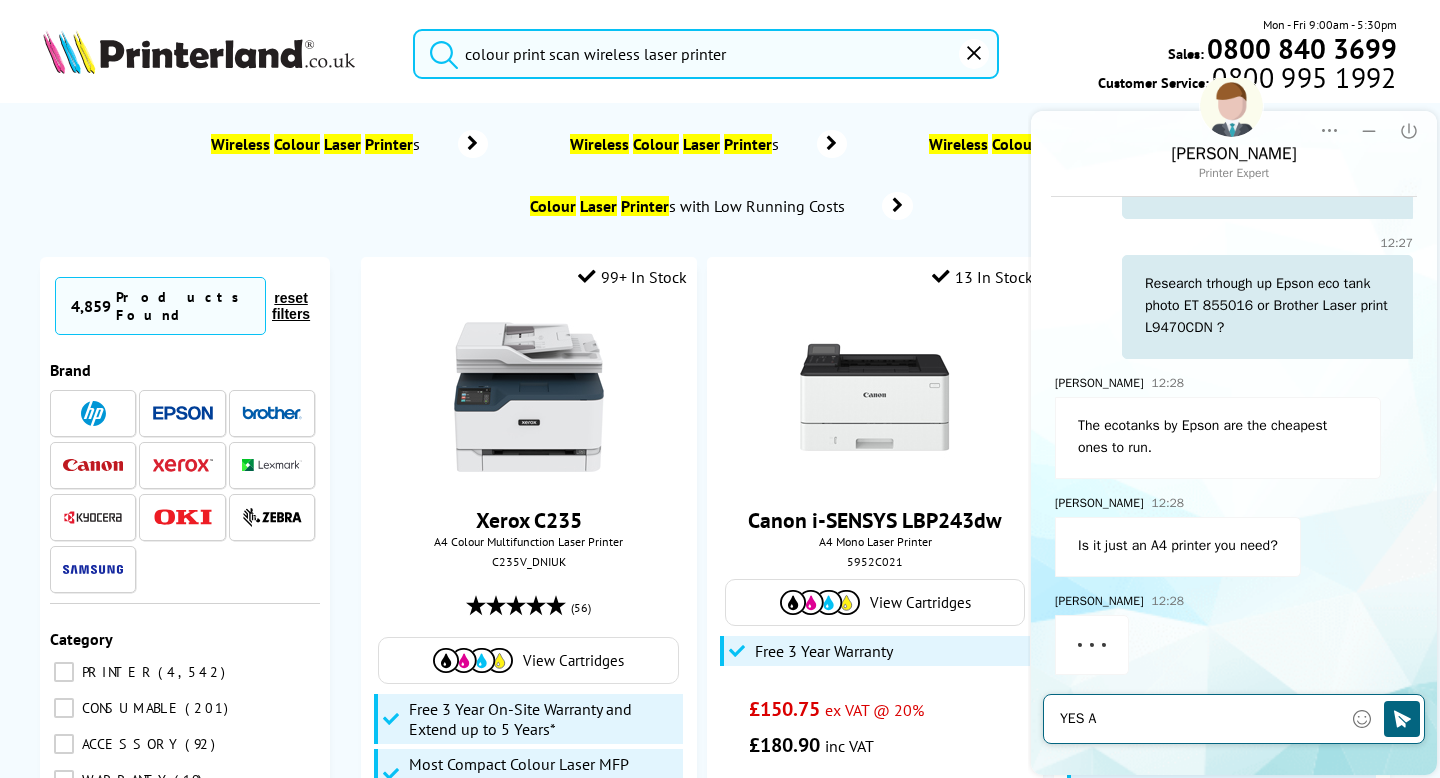 type on "YES A4" 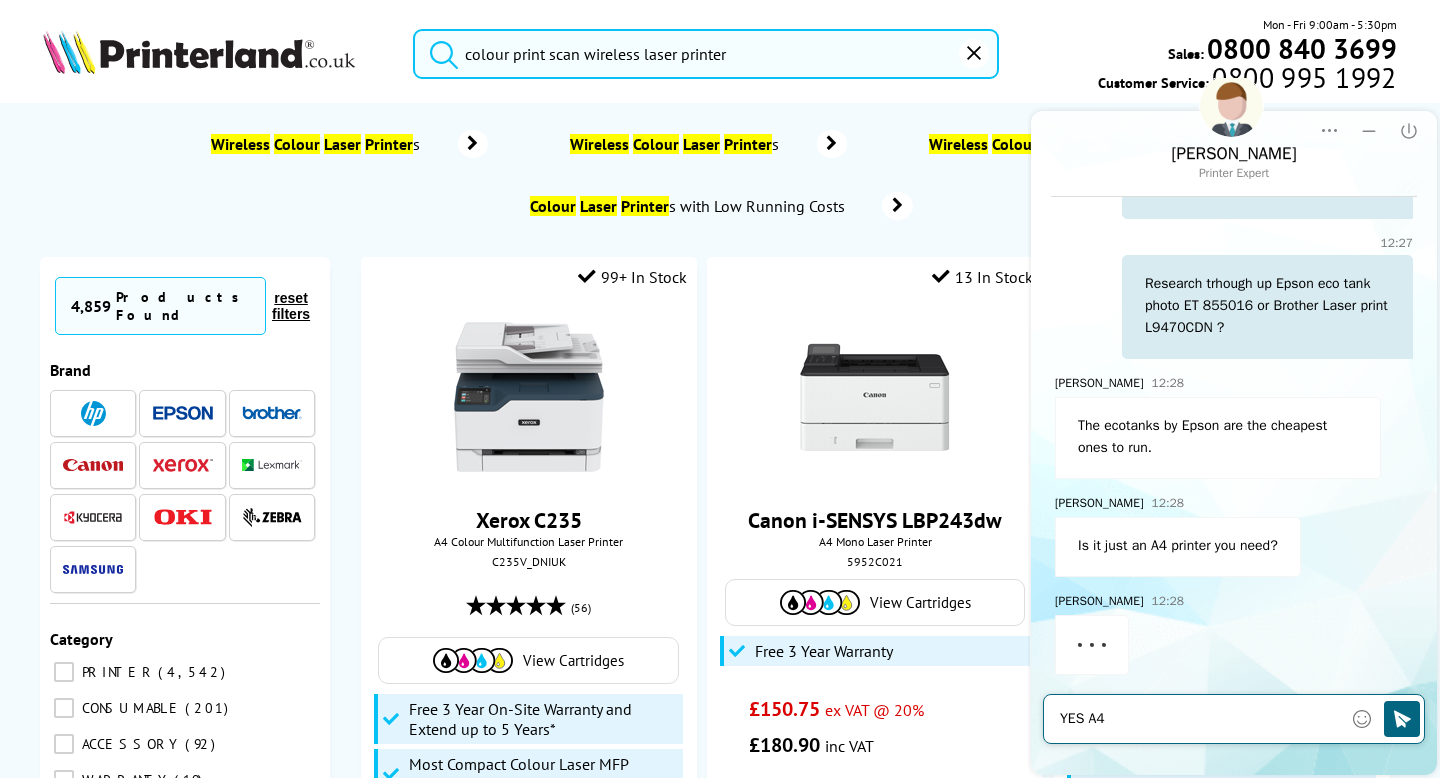 type 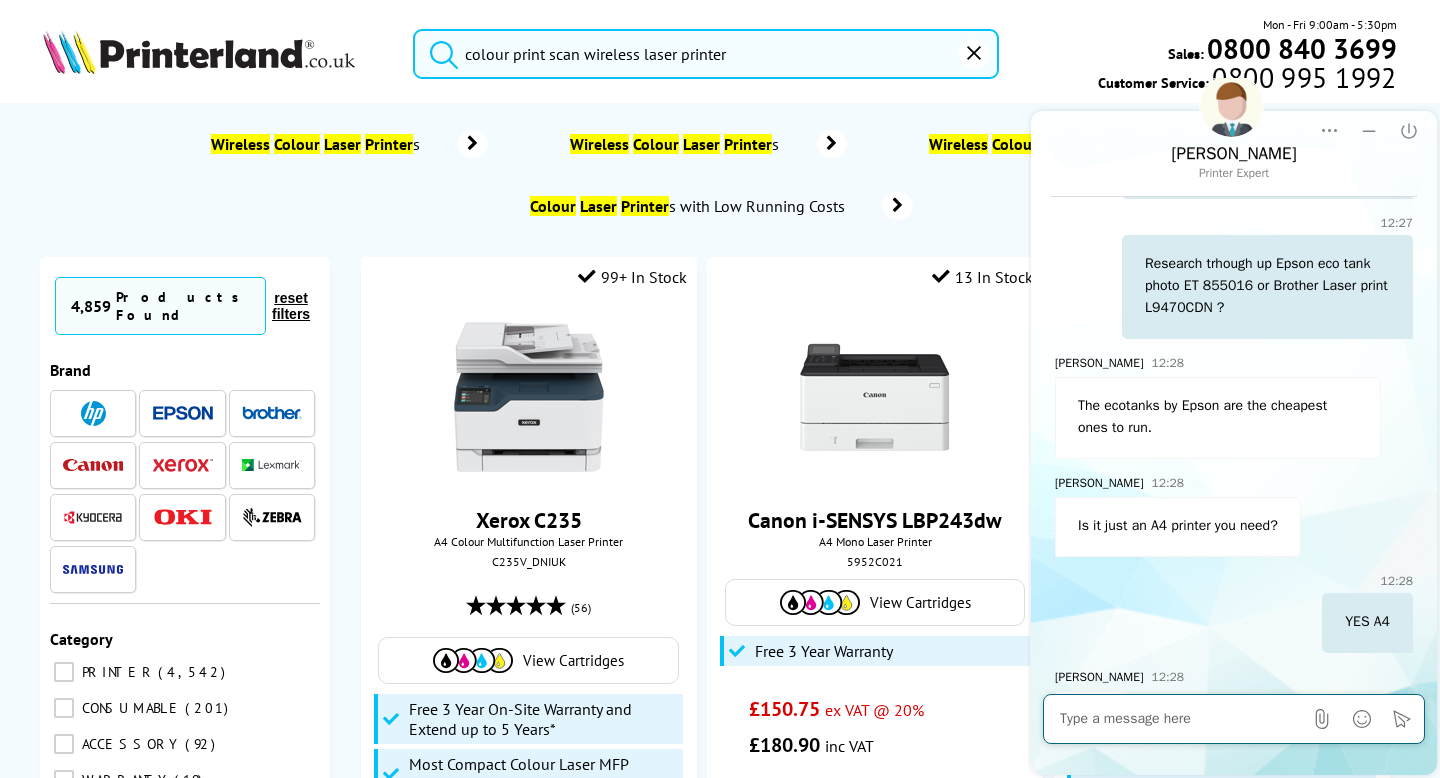 scroll, scrollTop: 779, scrollLeft: 0, axis: vertical 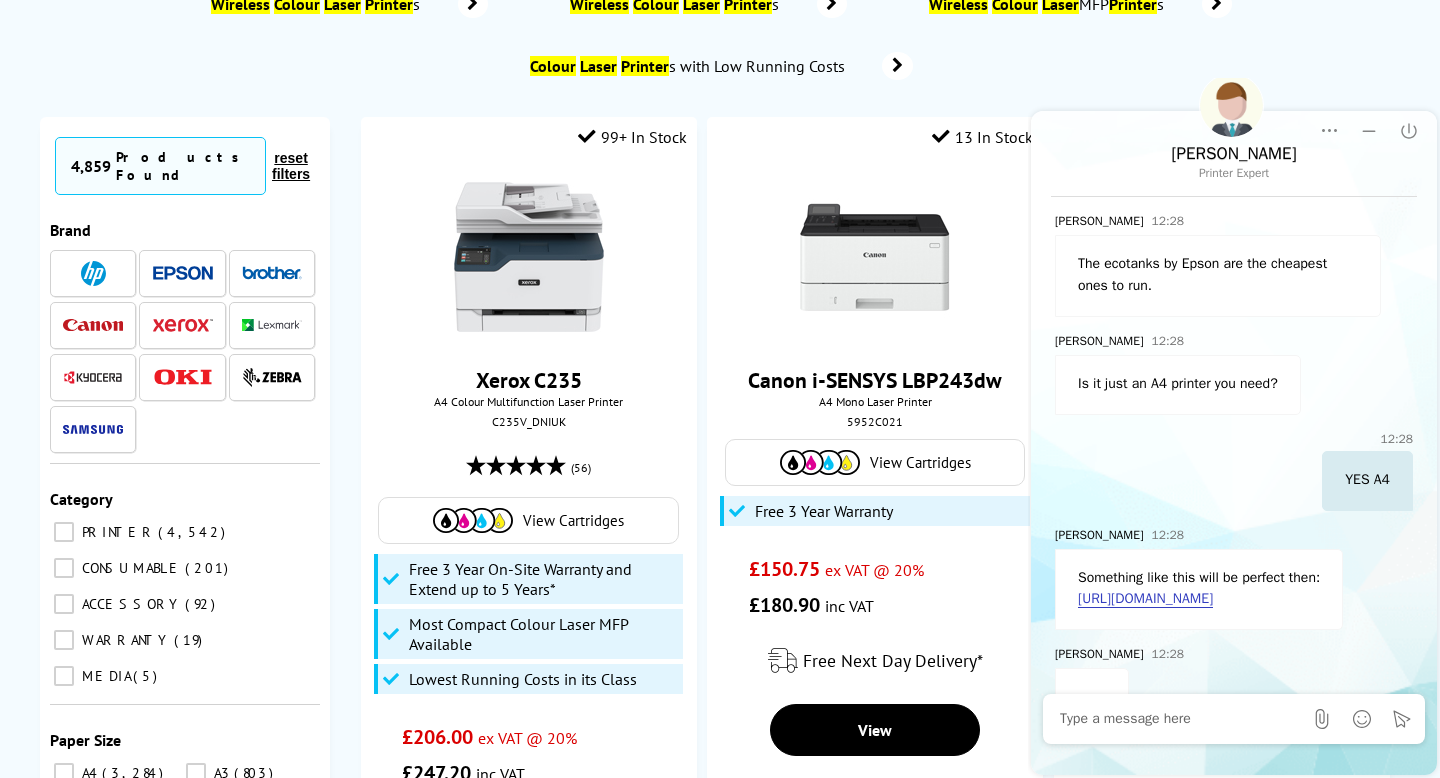 click on "[URL][DOMAIN_NAME]" 